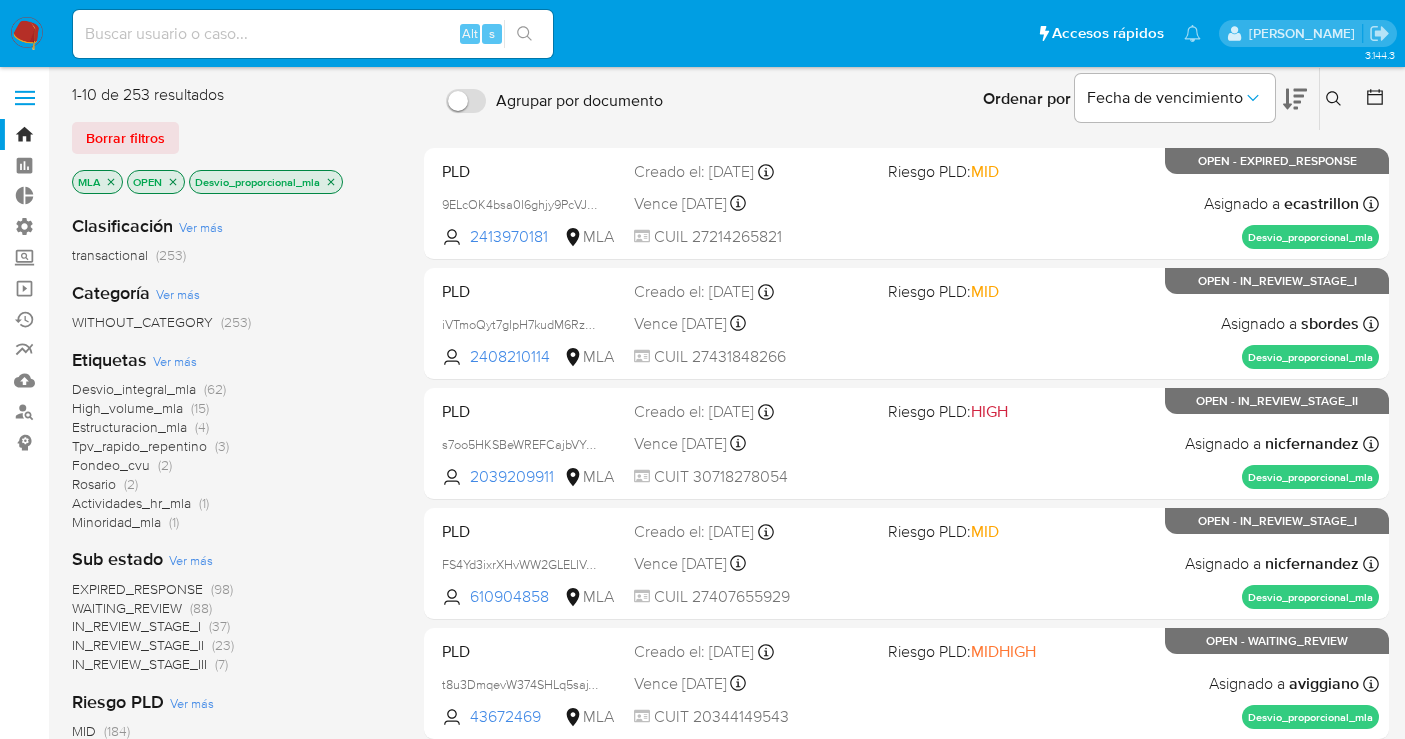 scroll, scrollTop: 0, scrollLeft: 0, axis: both 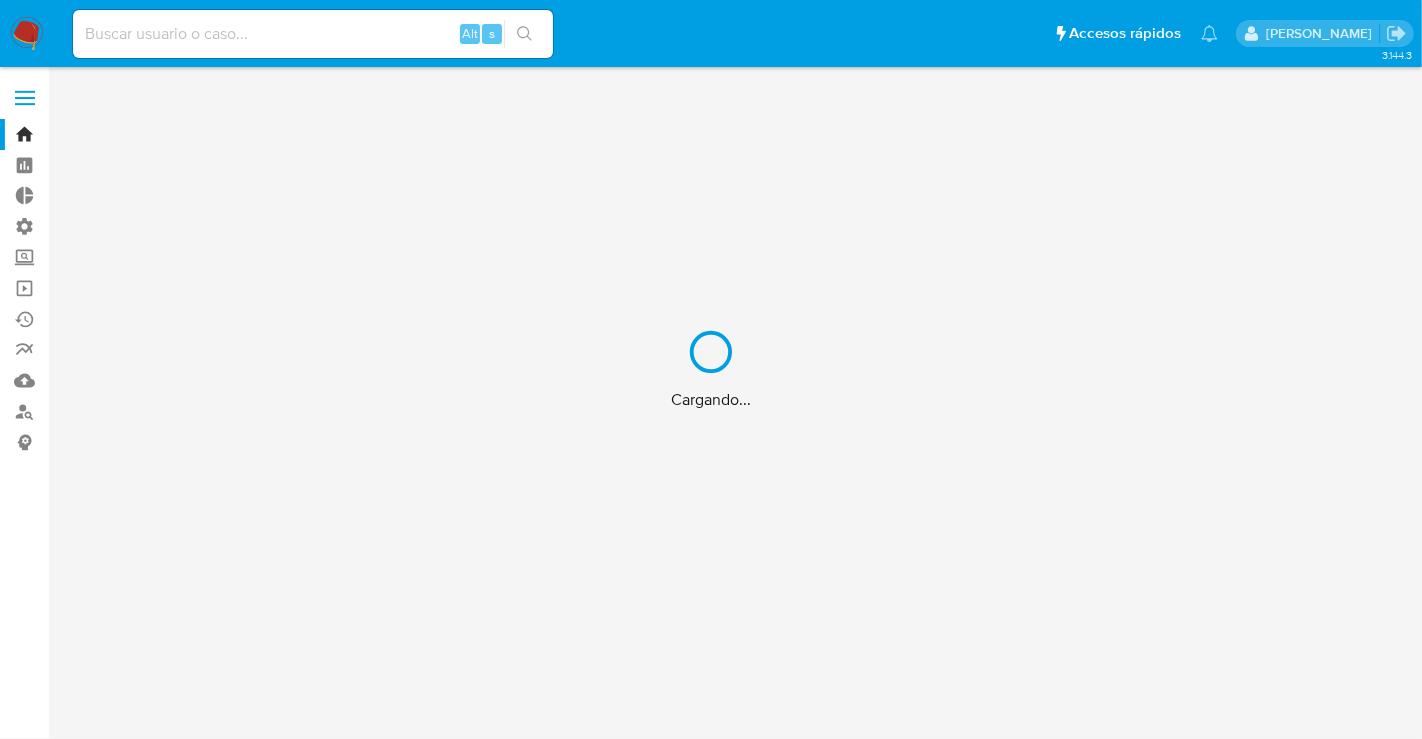 click on "Cargando..." at bounding box center [711, 369] 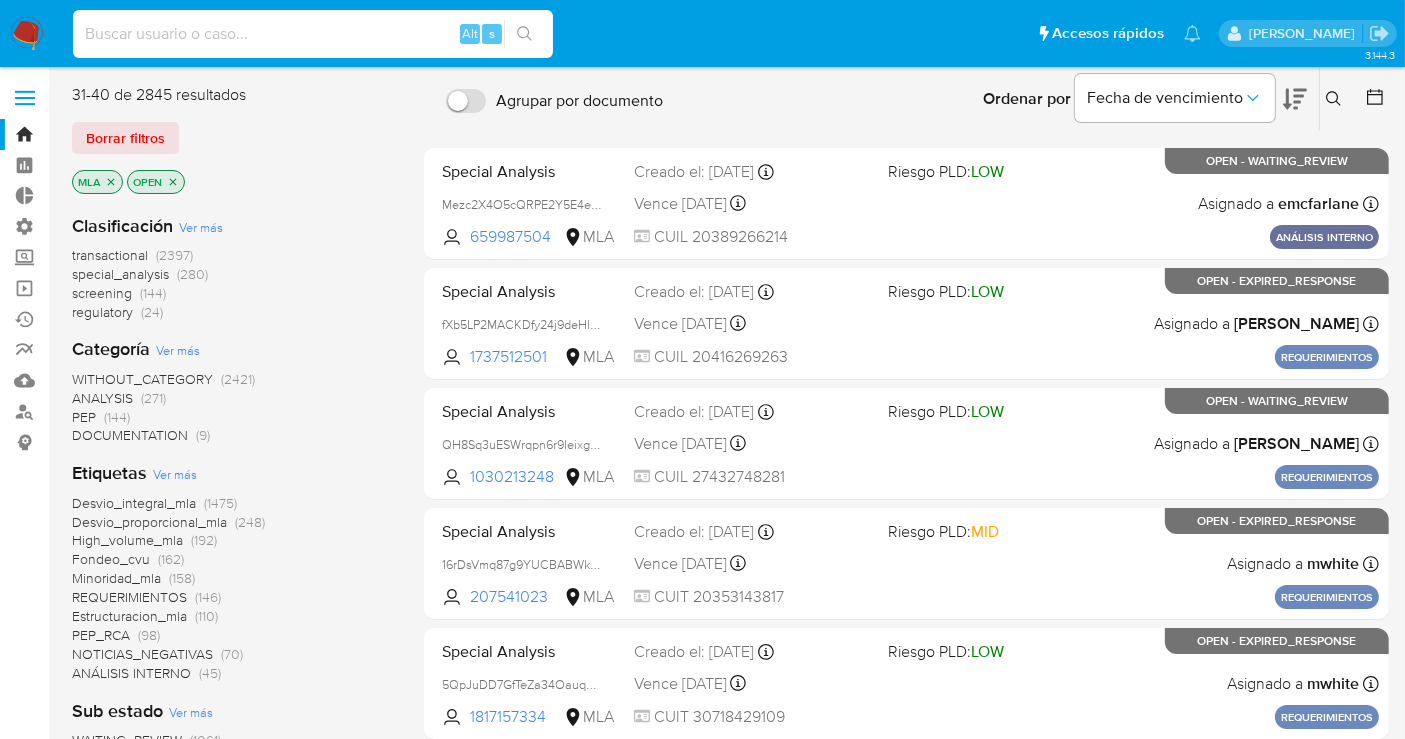 click at bounding box center (313, 34) 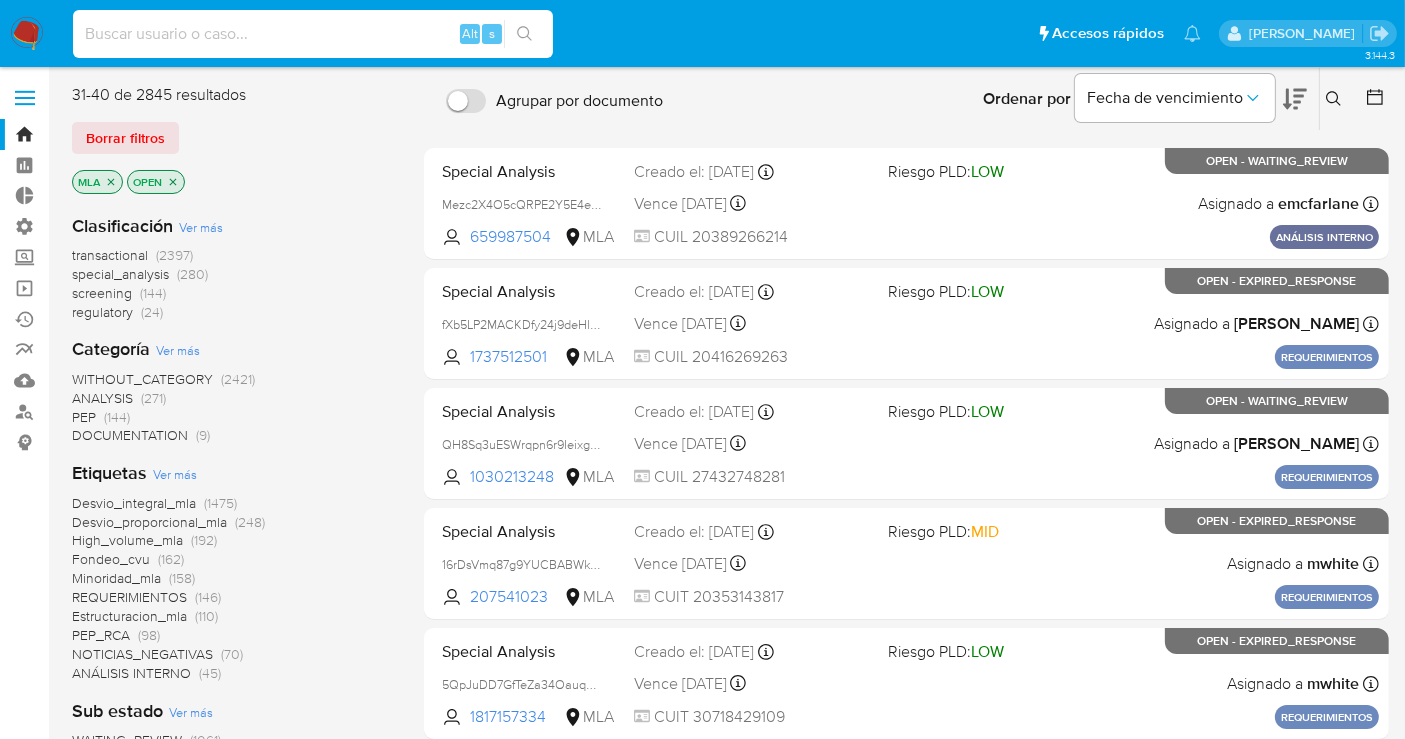 click at bounding box center (25, 91) 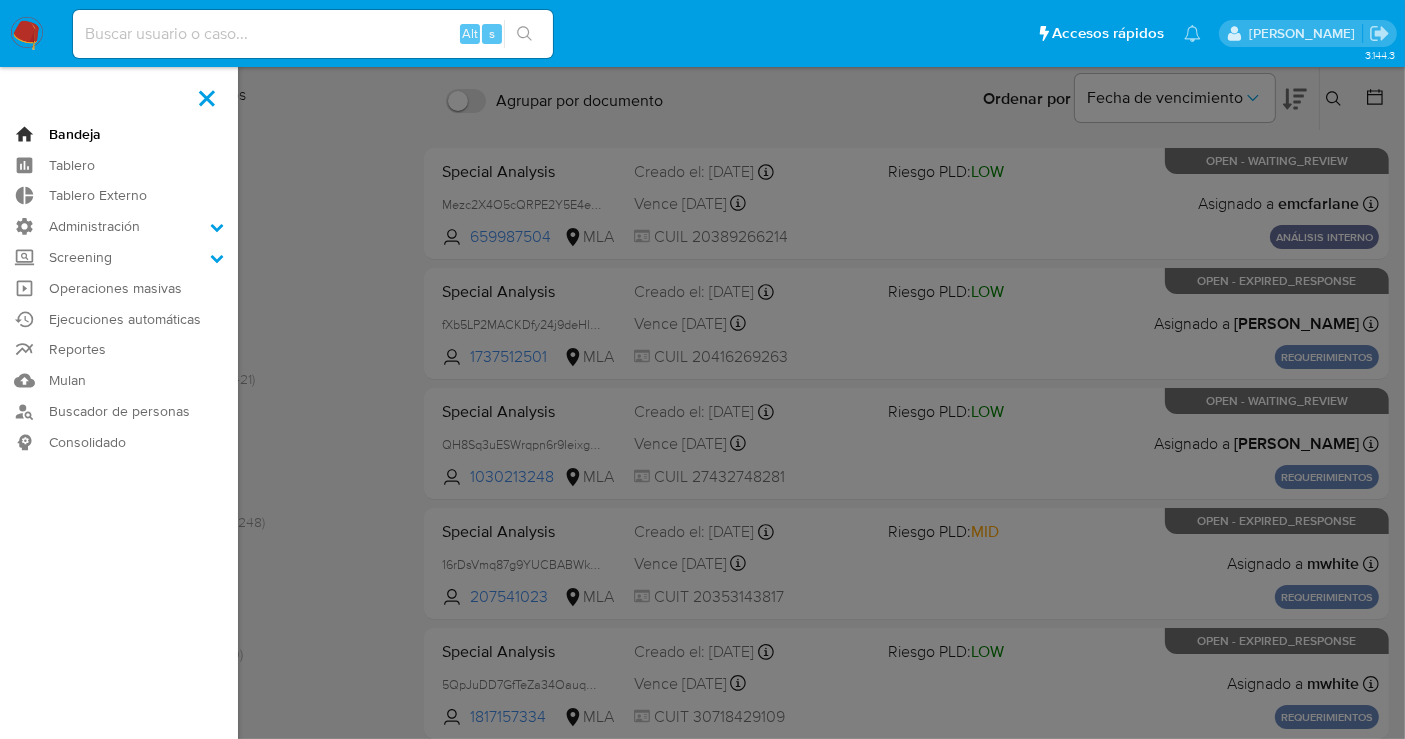 click on "Bandeja" at bounding box center [119, 134] 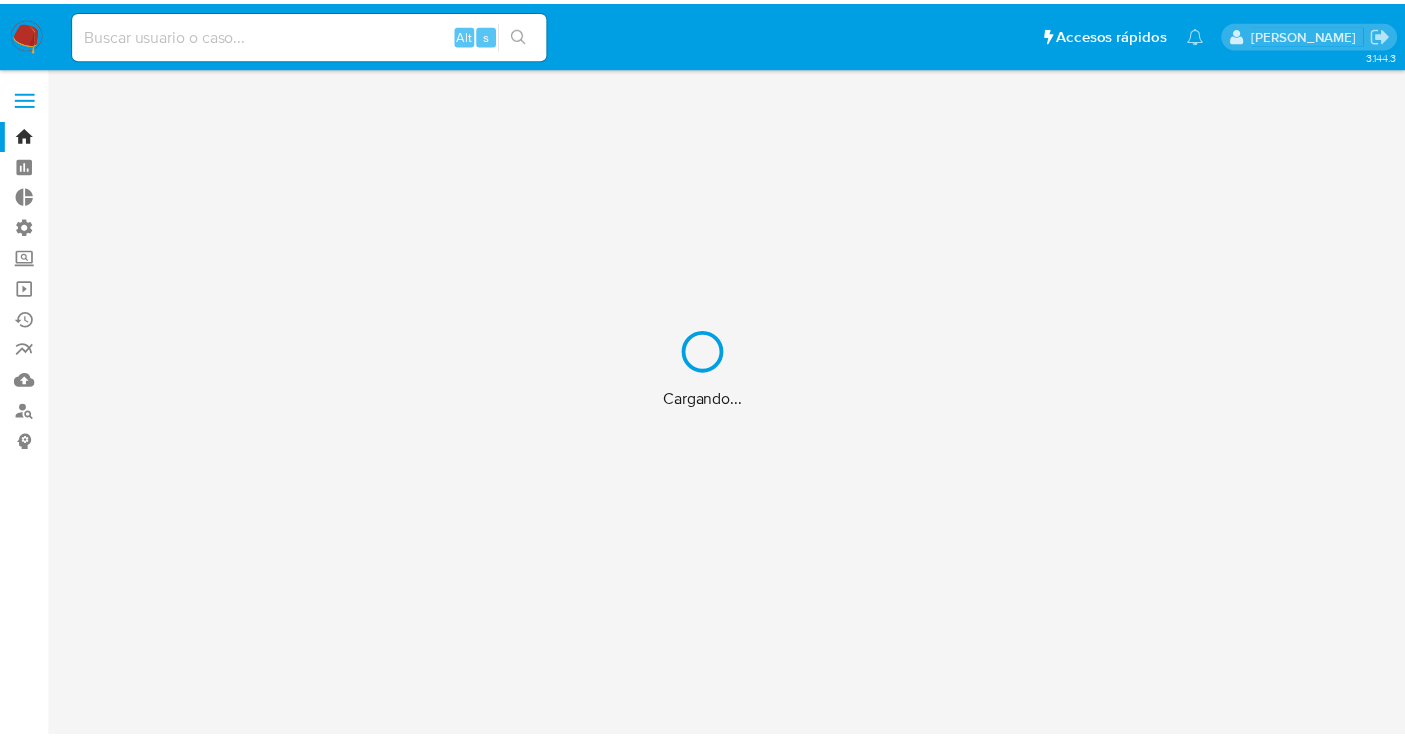 scroll, scrollTop: 0, scrollLeft: 0, axis: both 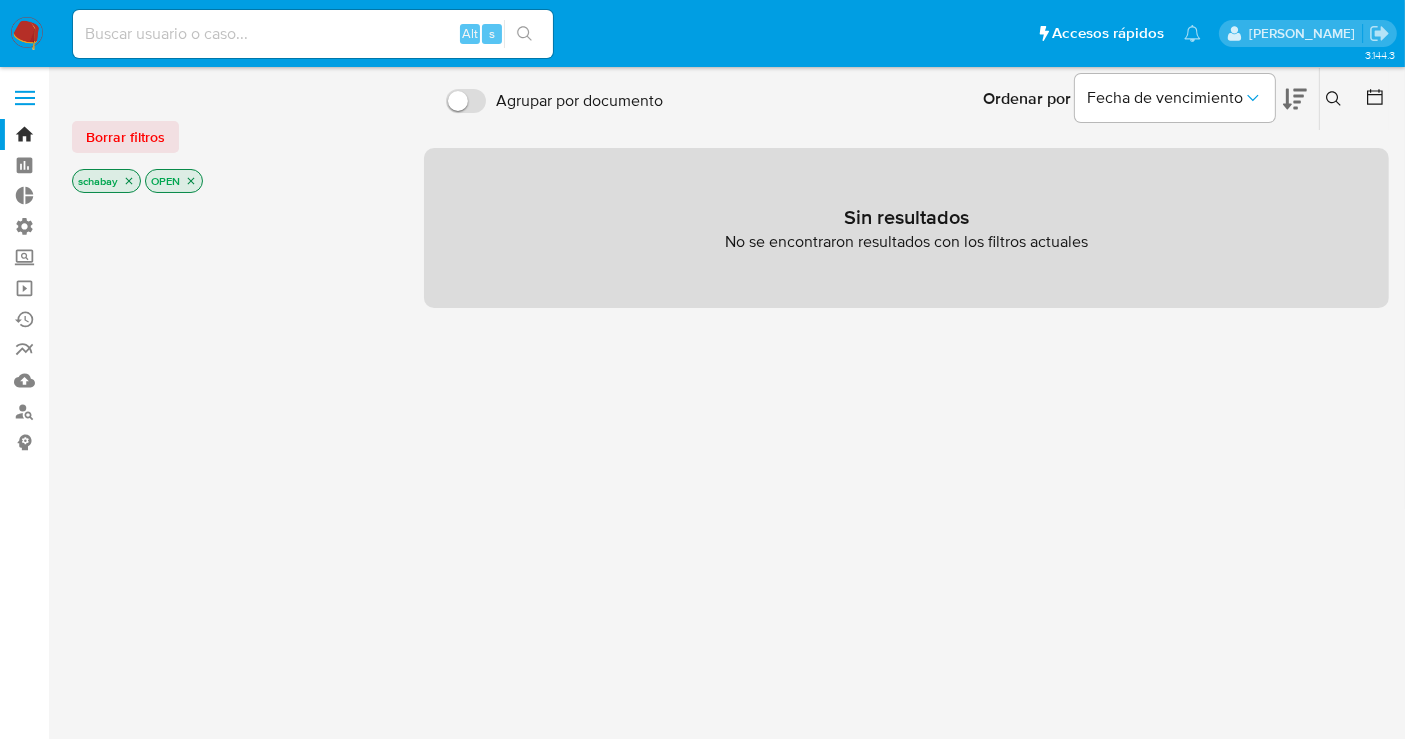 click 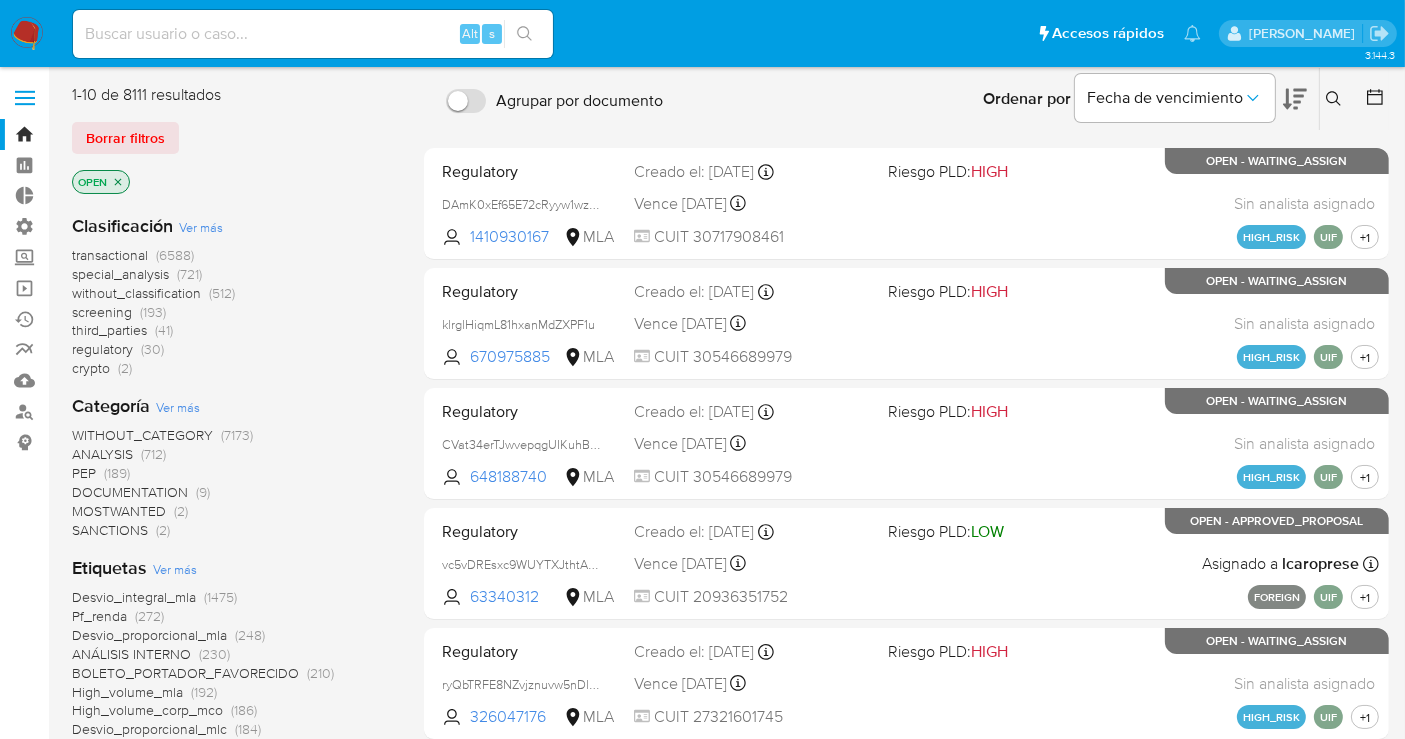 click at bounding box center (25, 98) 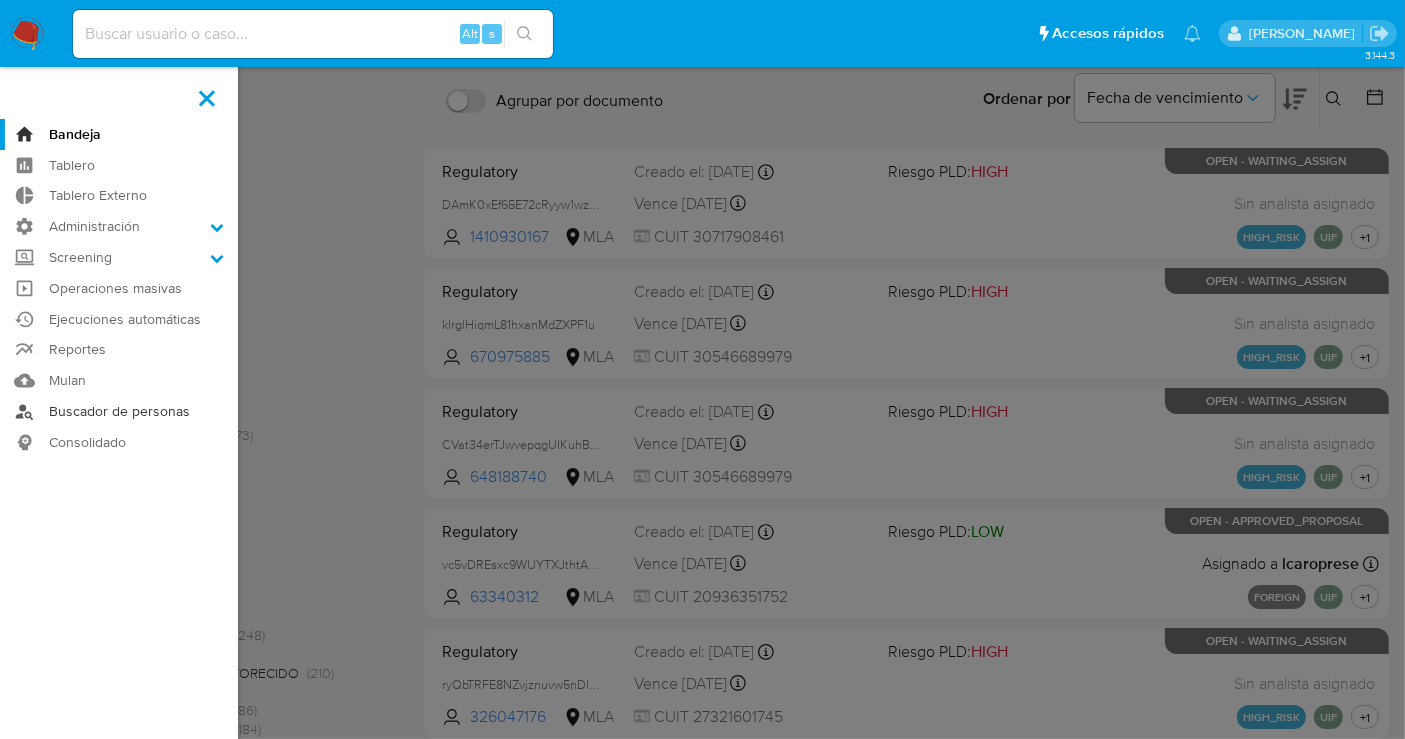 click on "Buscador de personas" at bounding box center (119, 411) 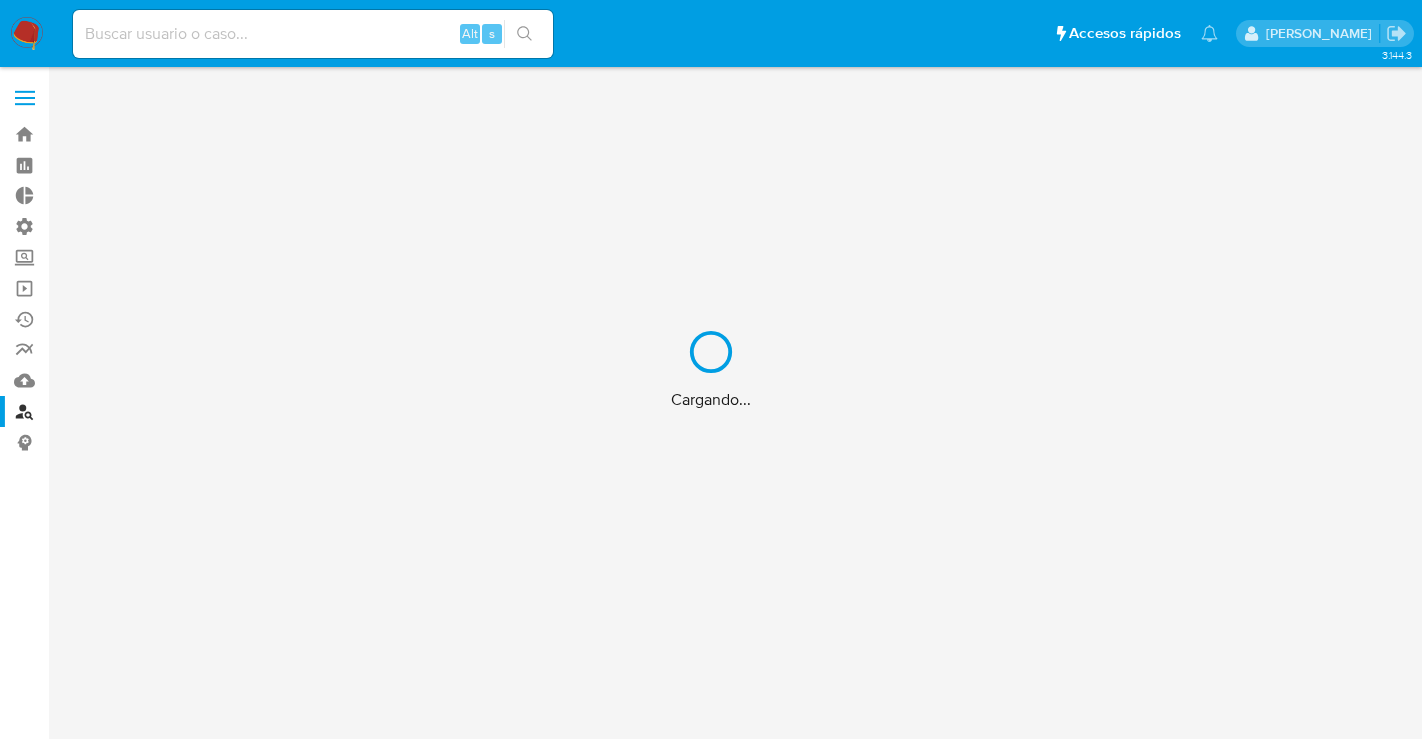 scroll, scrollTop: 0, scrollLeft: 0, axis: both 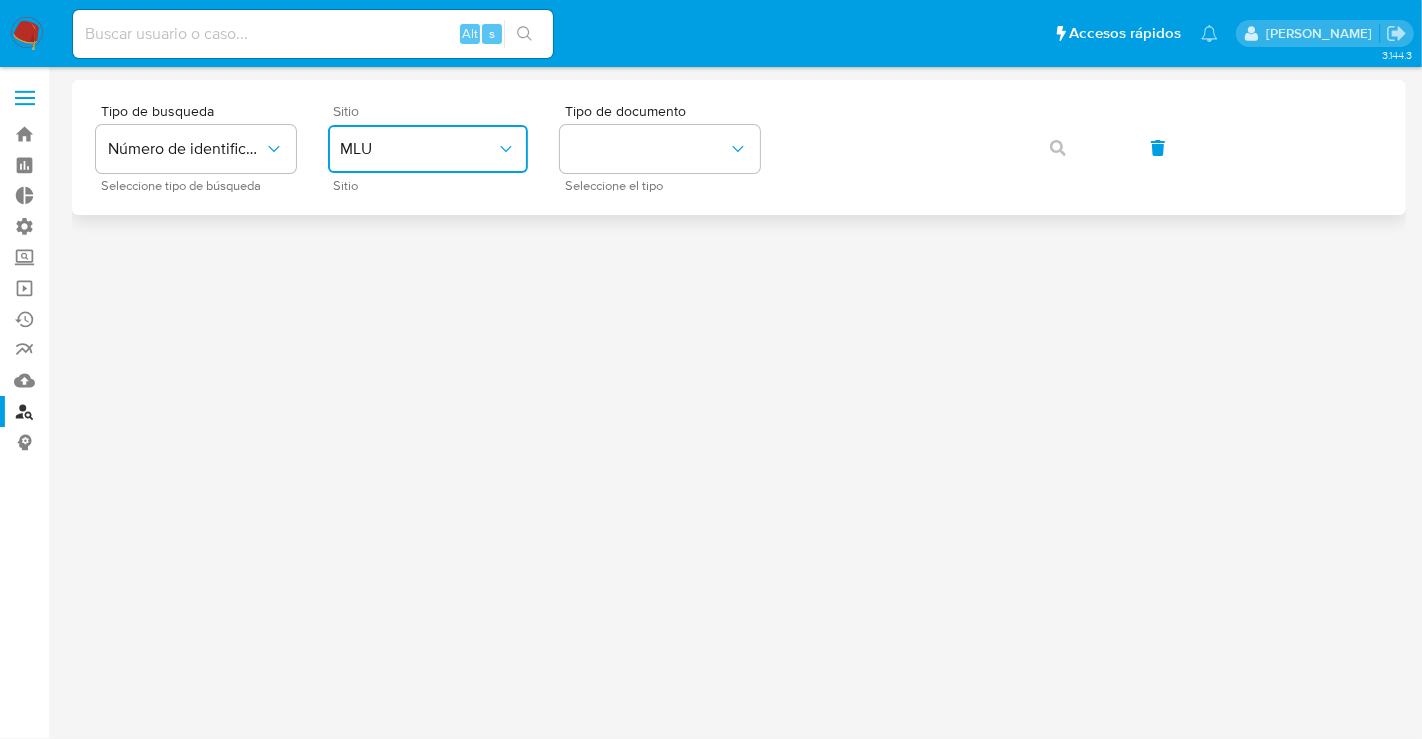 click 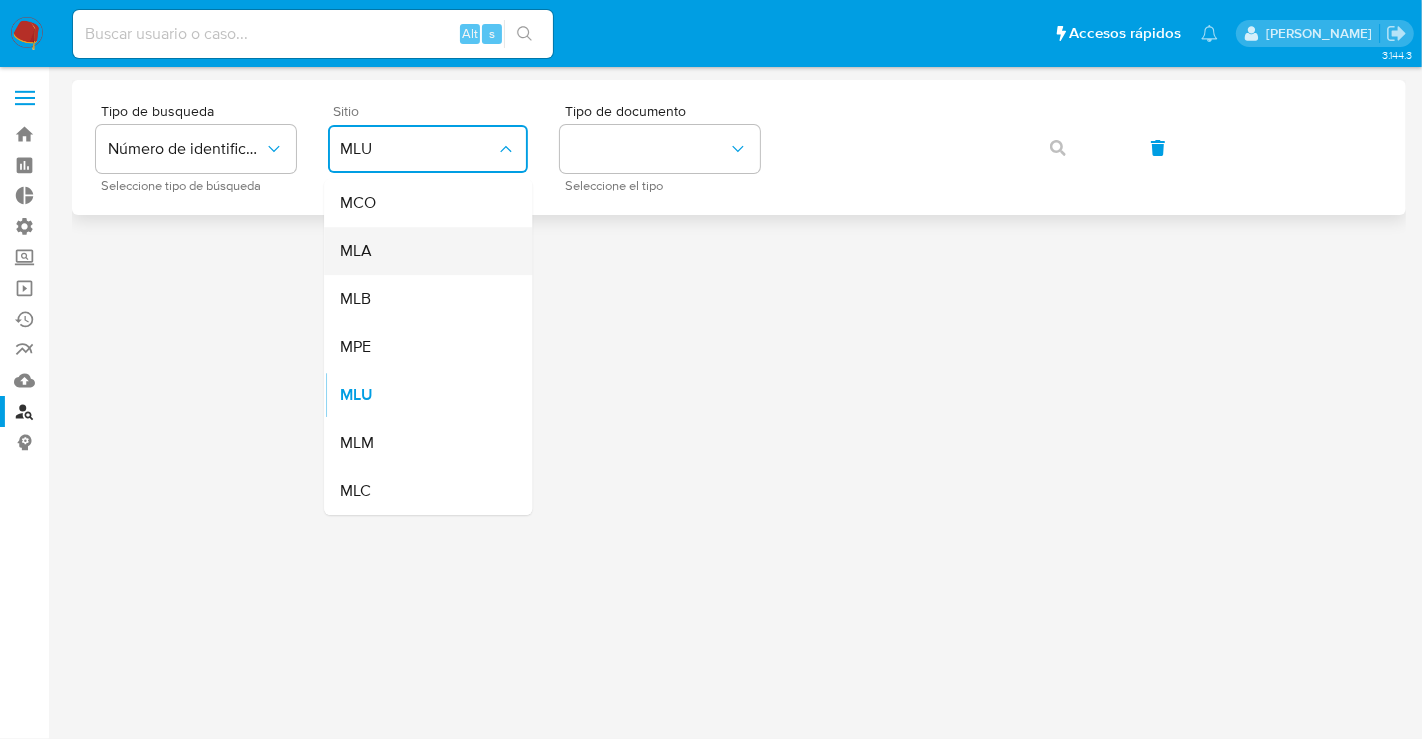 click on "MLA" at bounding box center (422, 251) 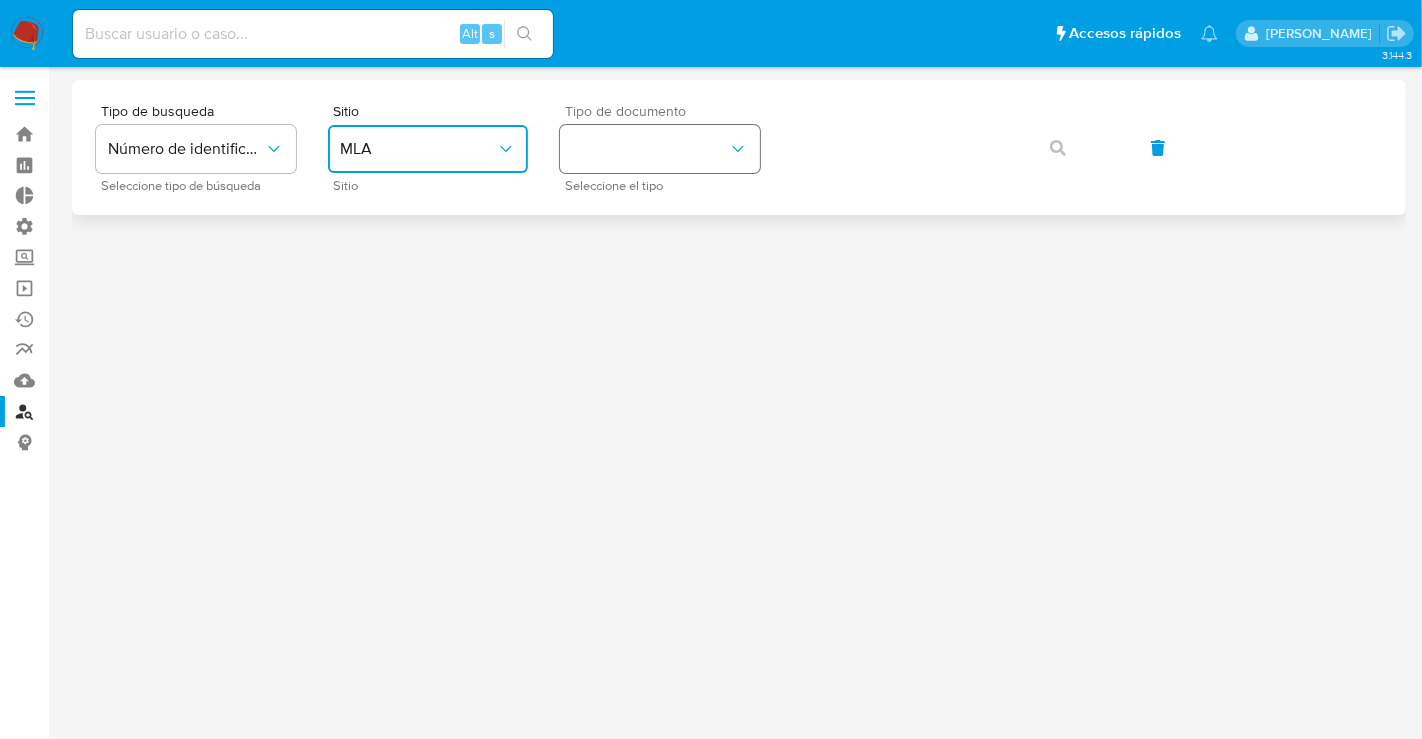 click at bounding box center [660, 149] 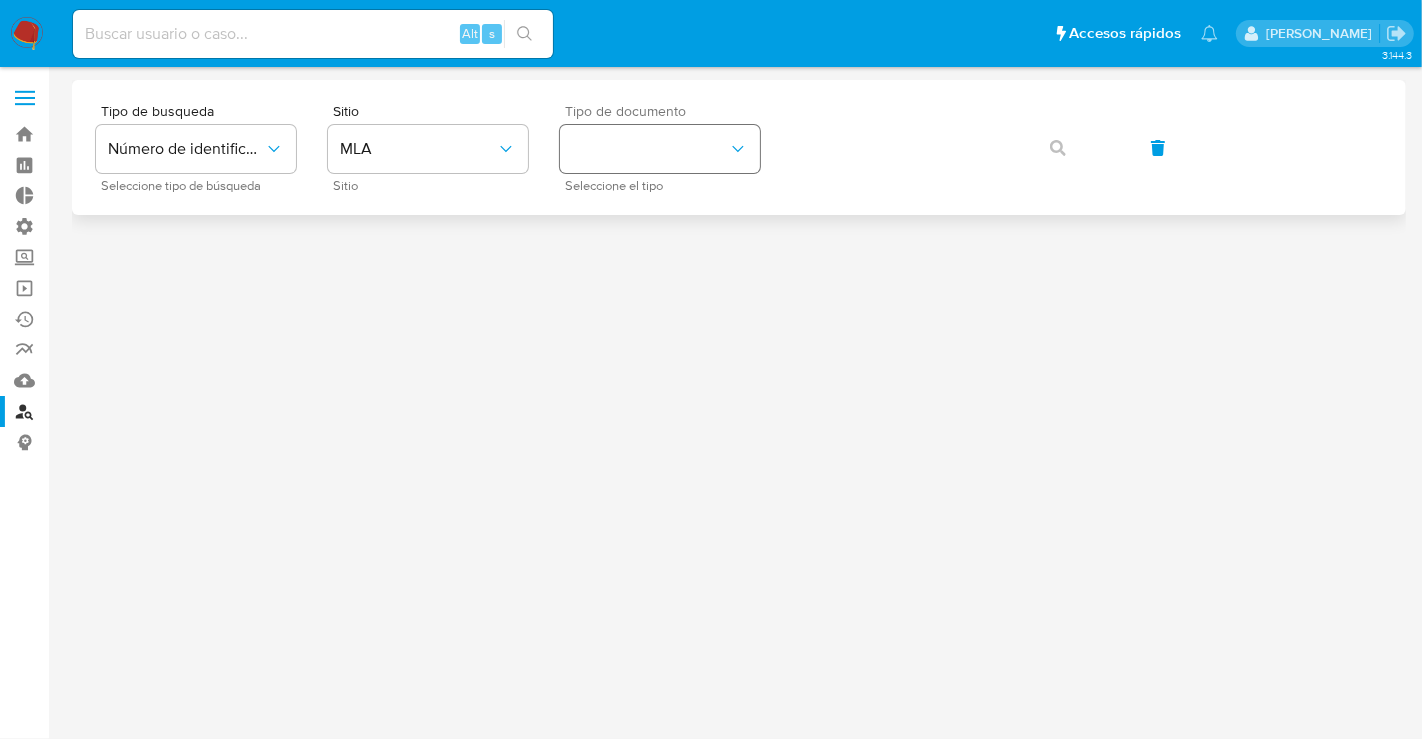 click 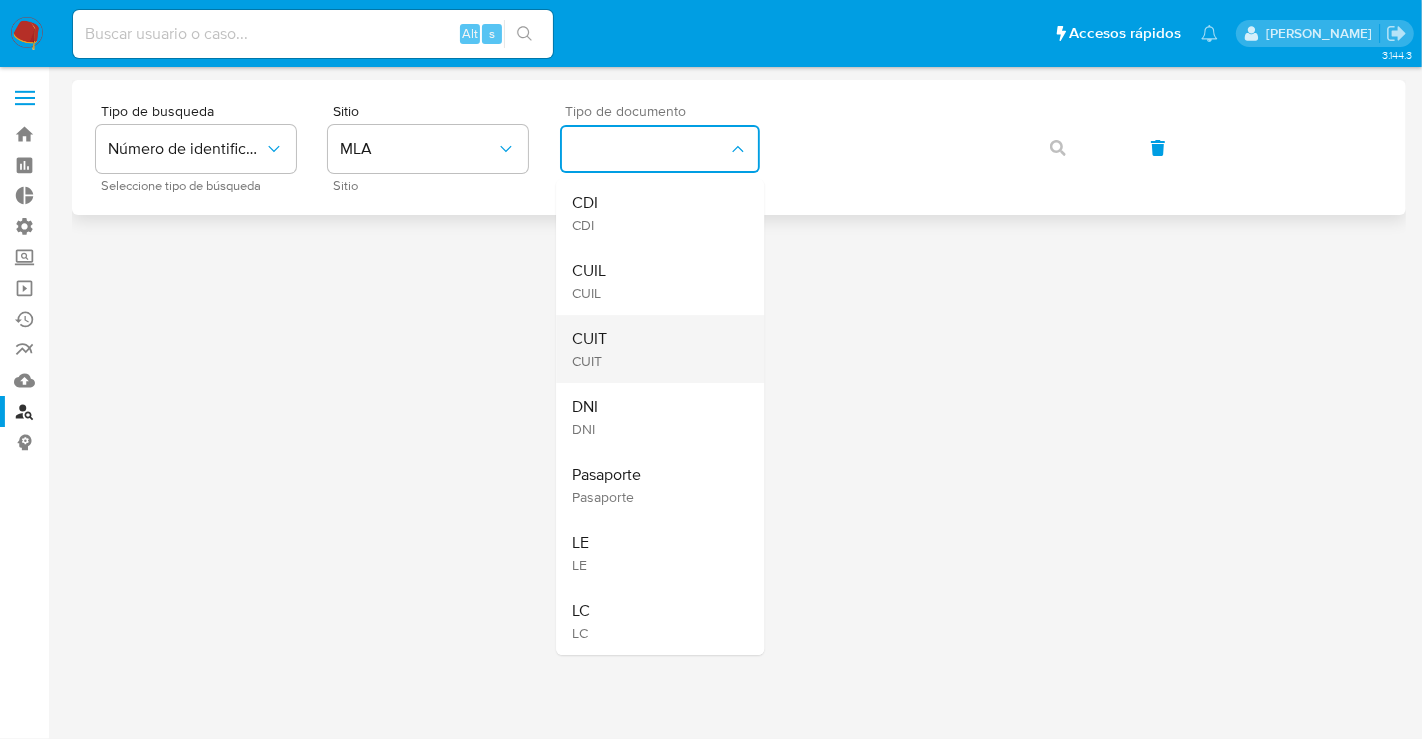 click on "CUIT CUIT" at bounding box center (654, 349) 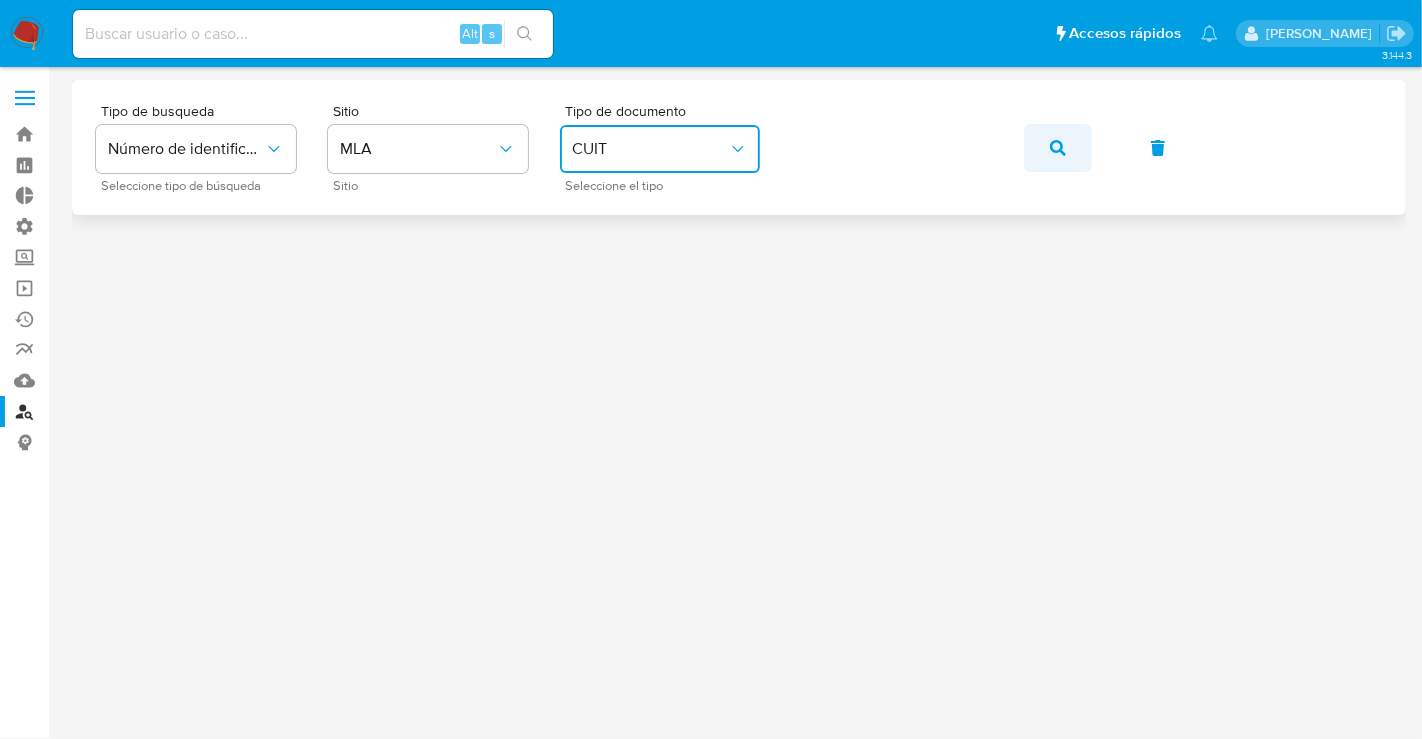 click 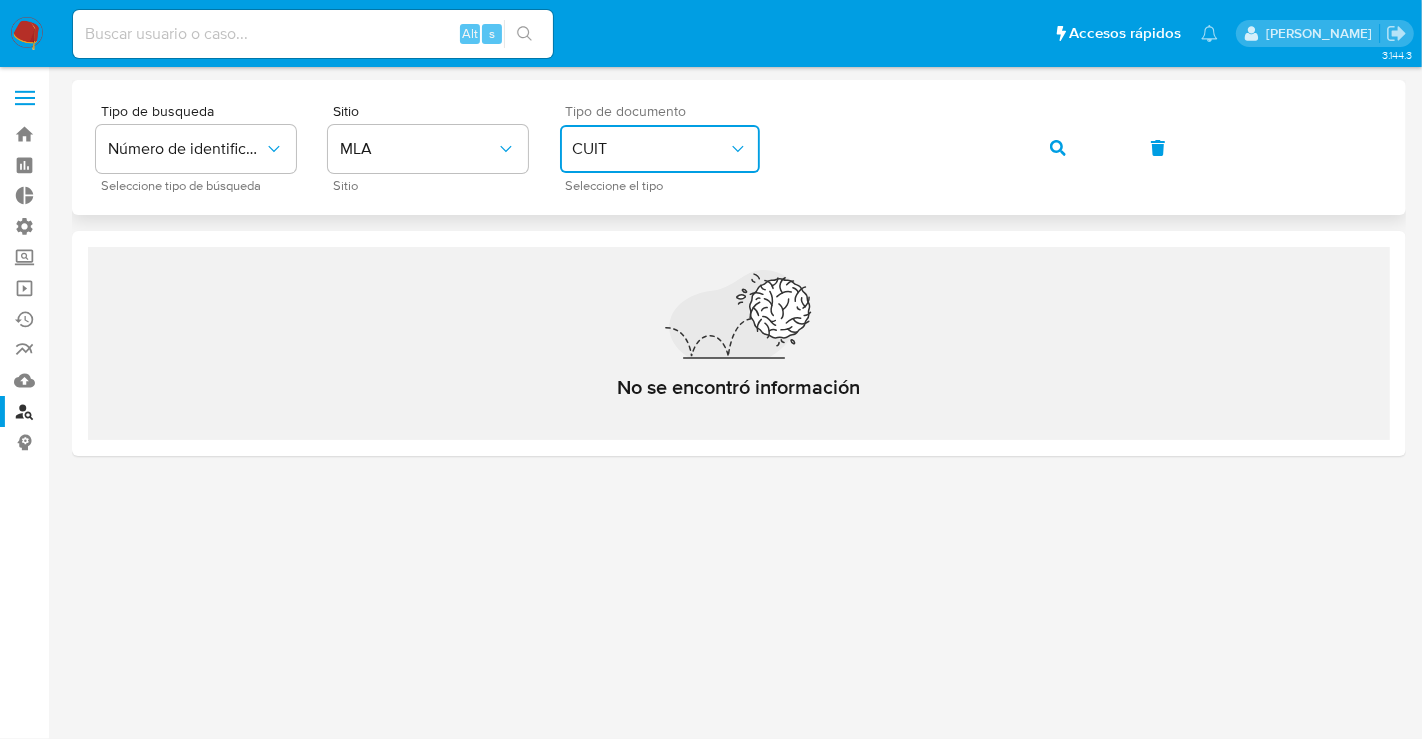 click on "CUIT" at bounding box center (660, 149) 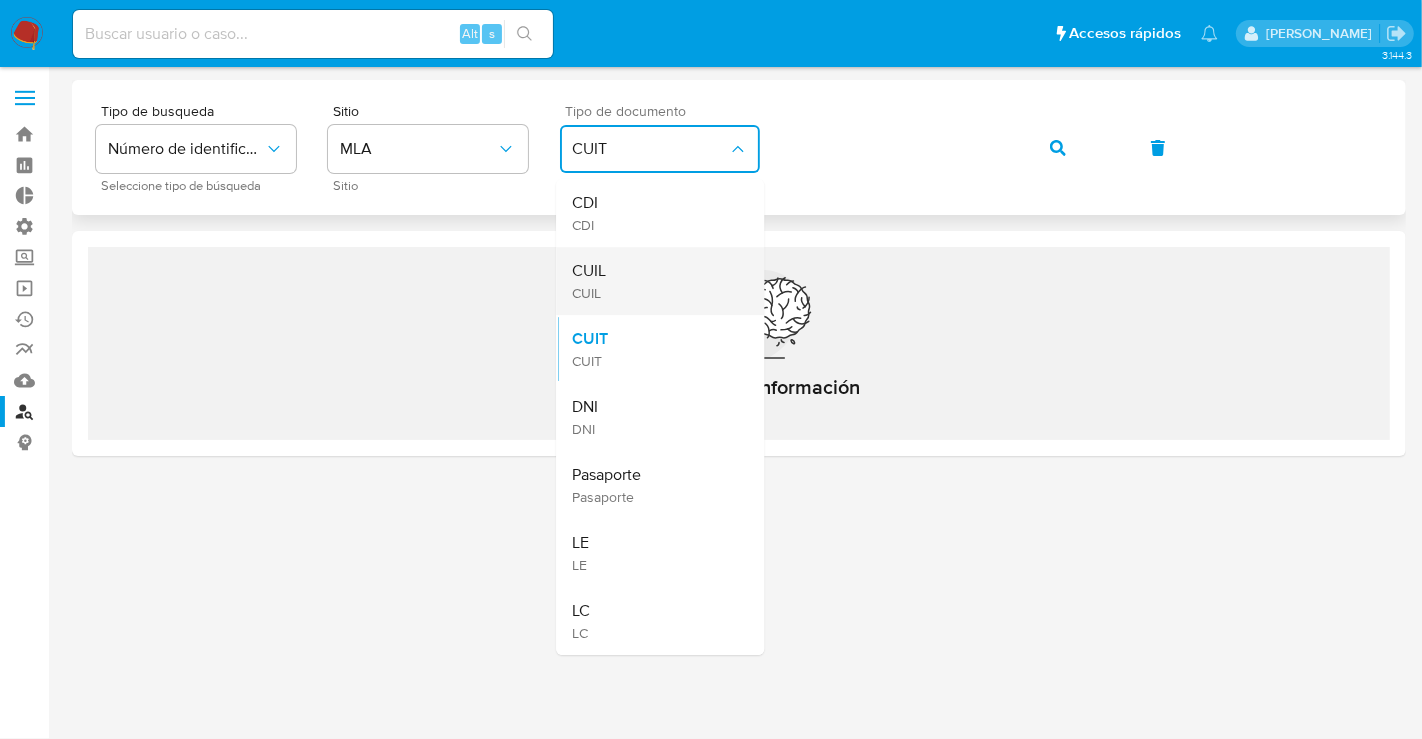 click on "CUIL CUIL" at bounding box center (654, 281) 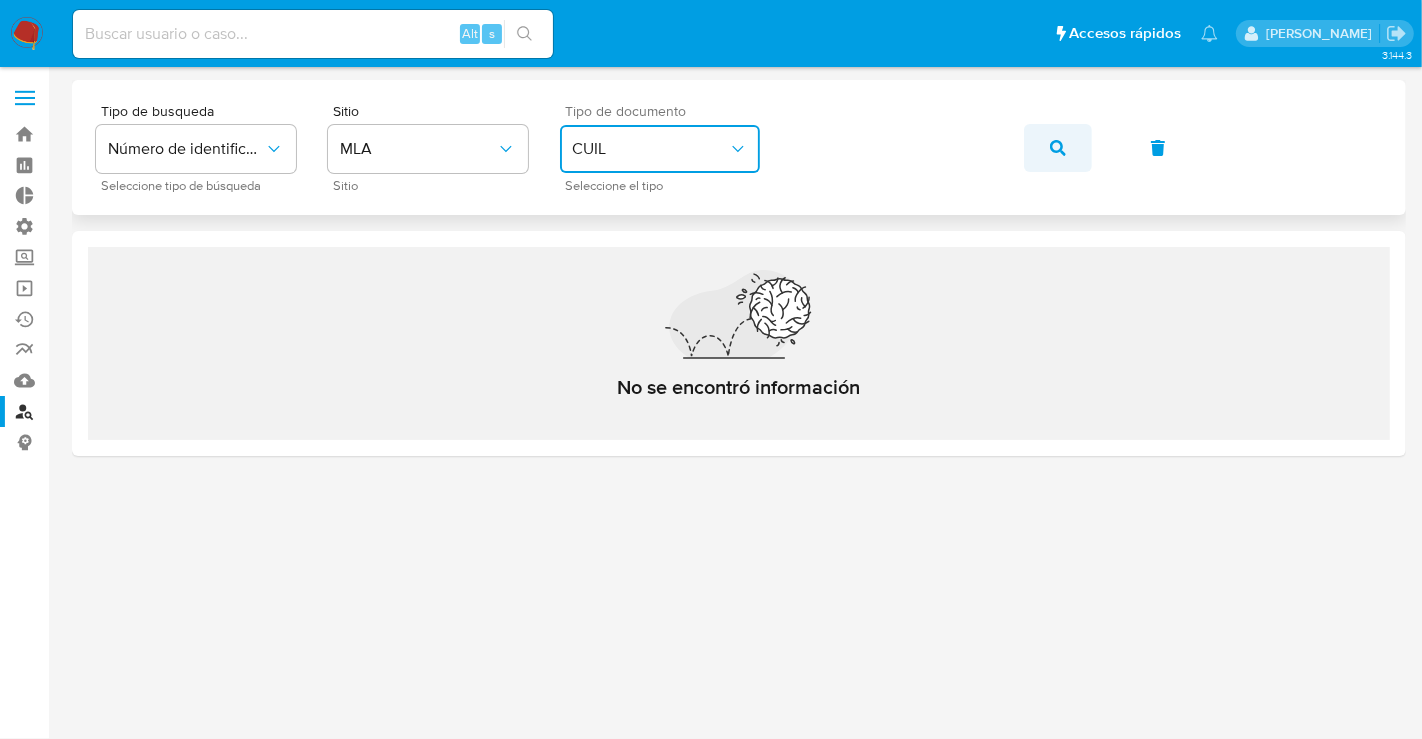 click at bounding box center [1058, 148] 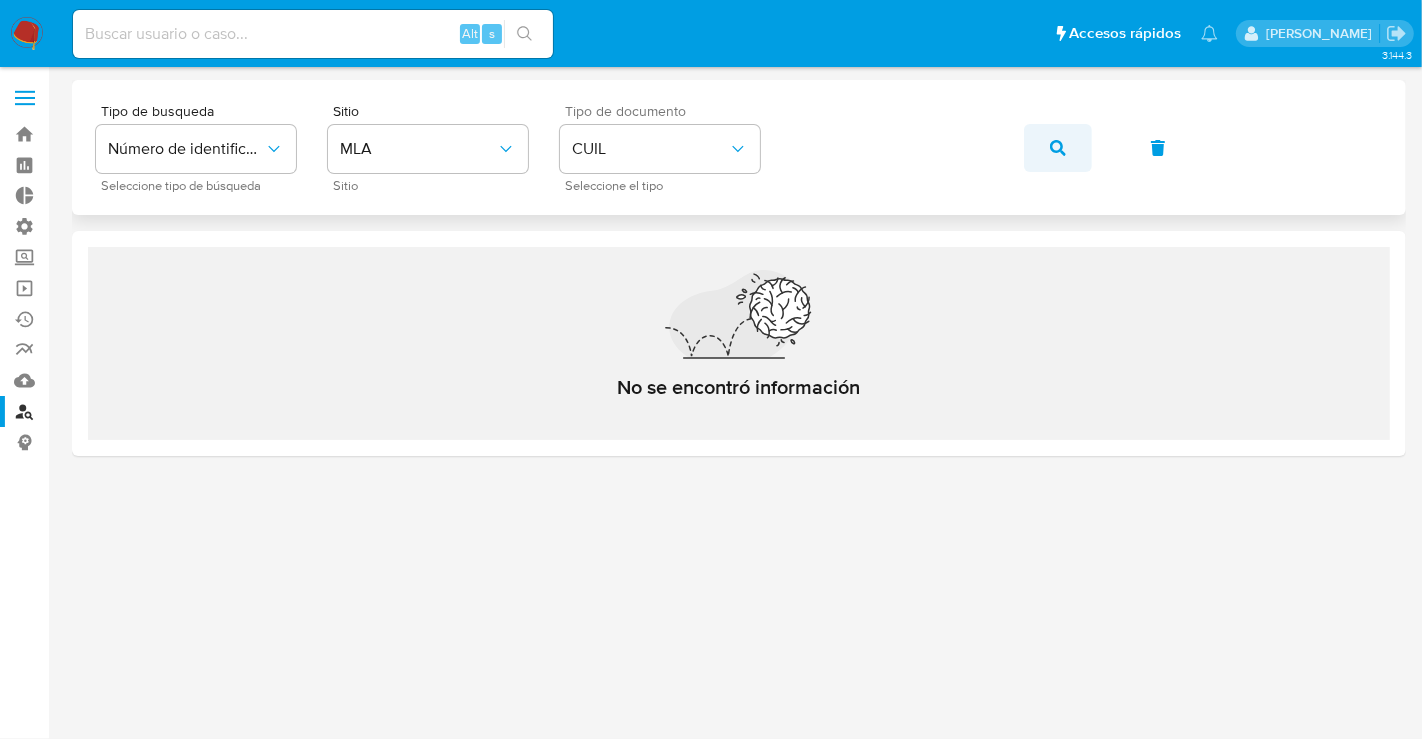 click at bounding box center (1058, 148) 